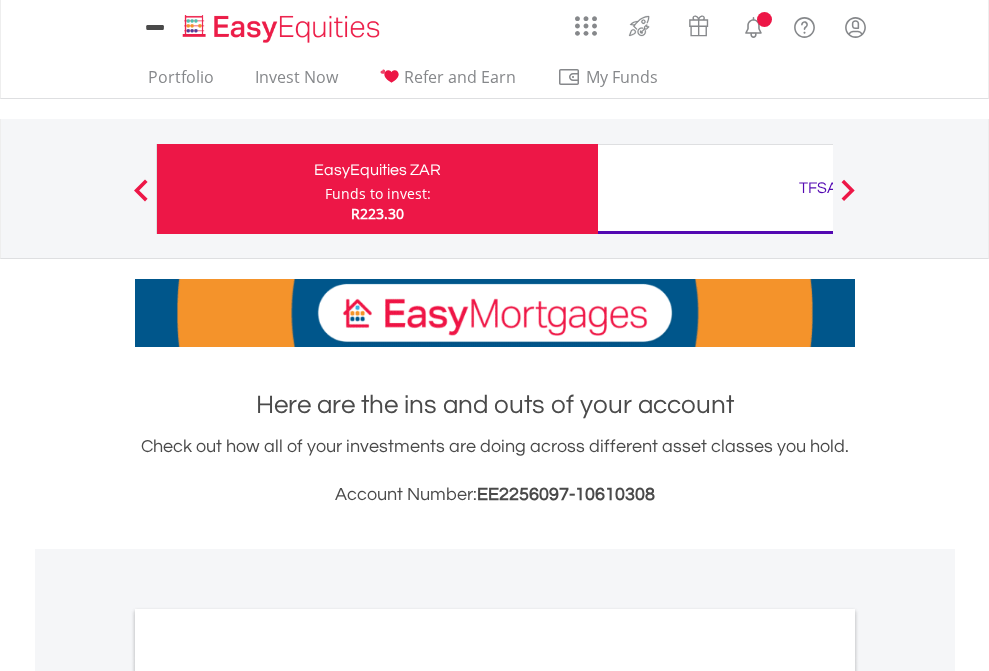 scroll, scrollTop: 0, scrollLeft: 0, axis: both 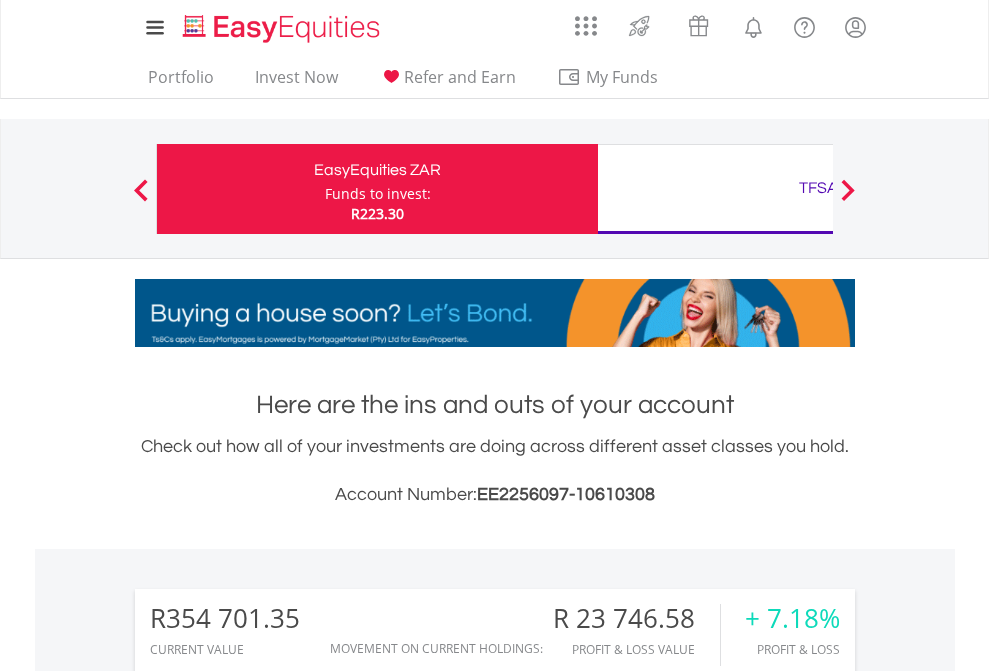 click on "Funds to invest:" at bounding box center [378, 194] 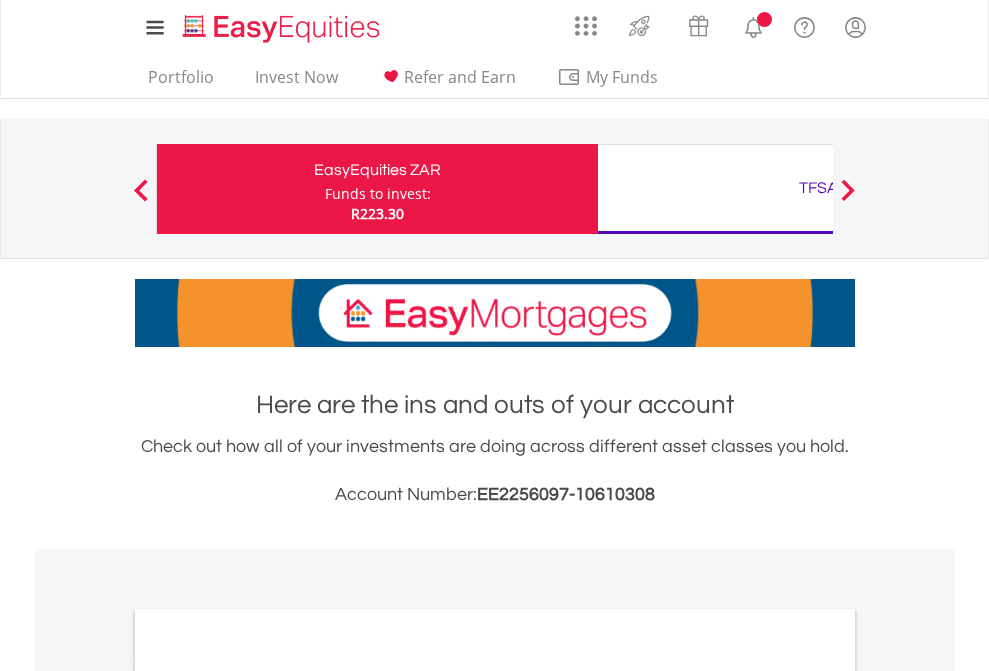 scroll, scrollTop: 0, scrollLeft: 0, axis: both 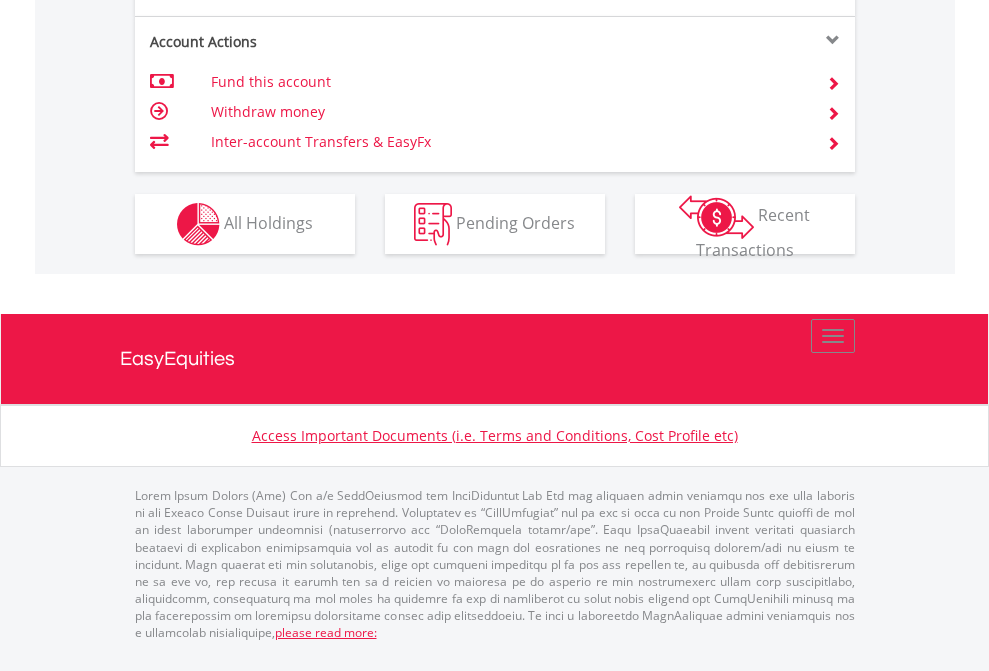 click on "Investment types" at bounding box center [706, -337] 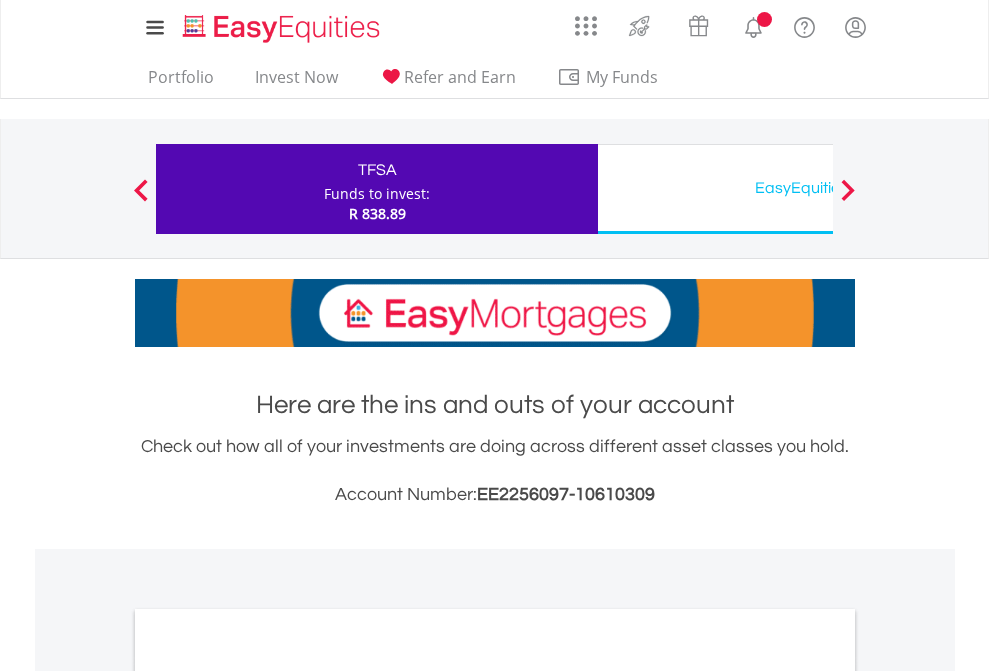 scroll, scrollTop: 0, scrollLeft: 0, axis: both 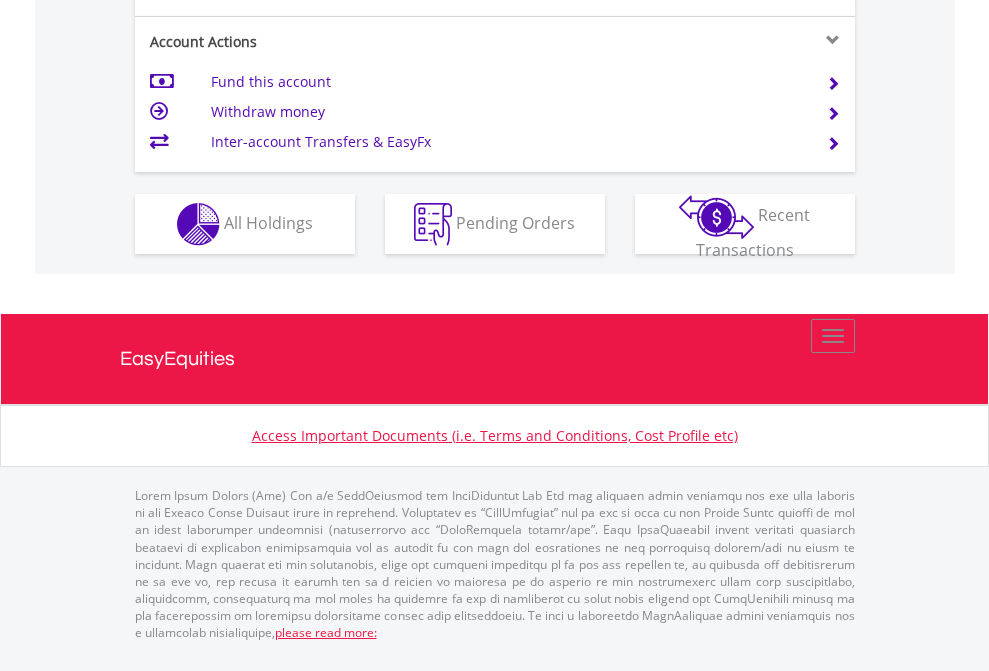 click on "Investment types" at bounding box center (706, -337) 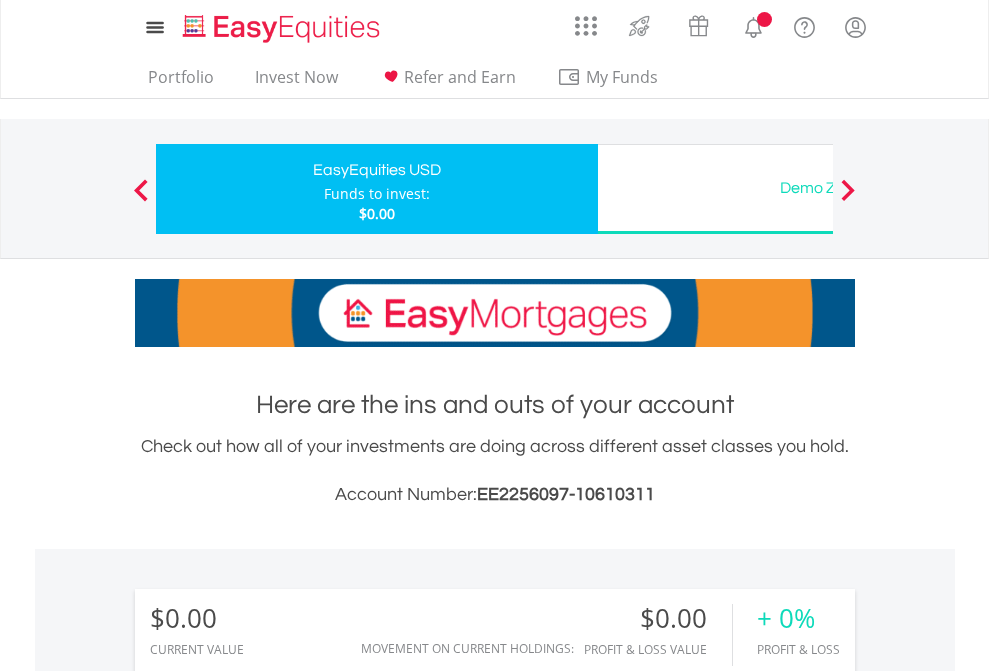 scroll, scrollTop: 0, scrollLeft: 0, axis: both 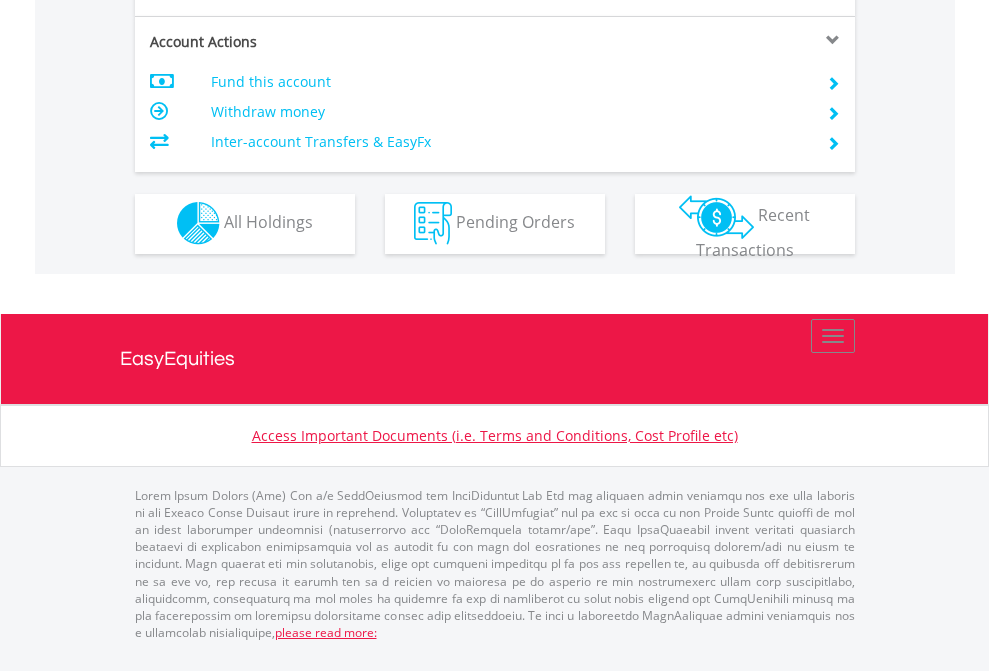 click on "Investment types" at bounding box center (706, -353) 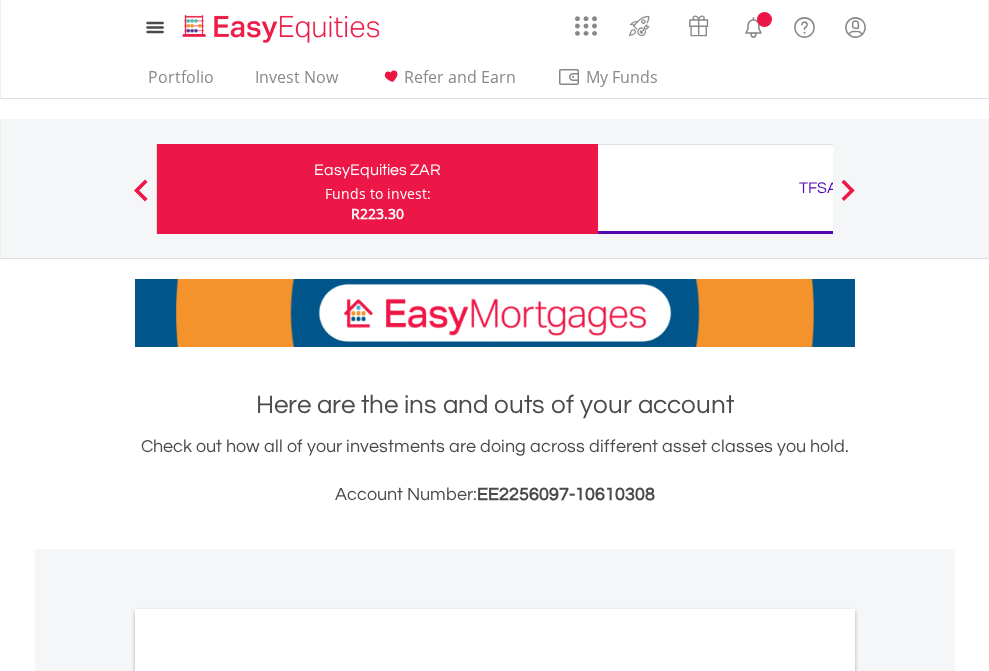 scroll, scrollTop: 0, scrollLeft: 0, axis: both 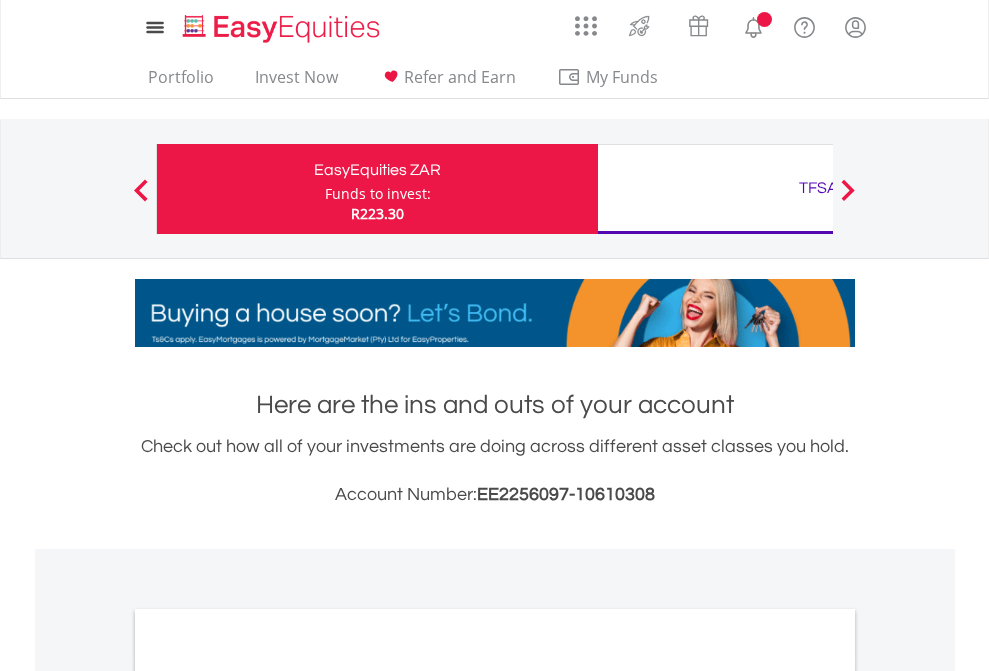 click on "All Holdings" at bounding box center (268, 1096) 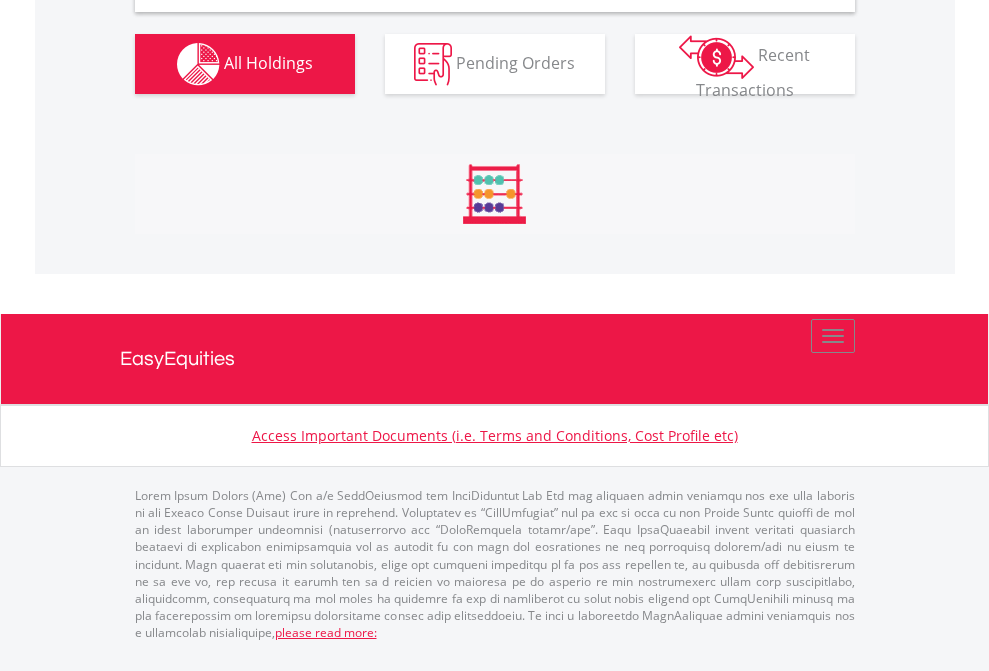scroll, scrollTop: 1933, scrollLeft: 0, axis: vertical 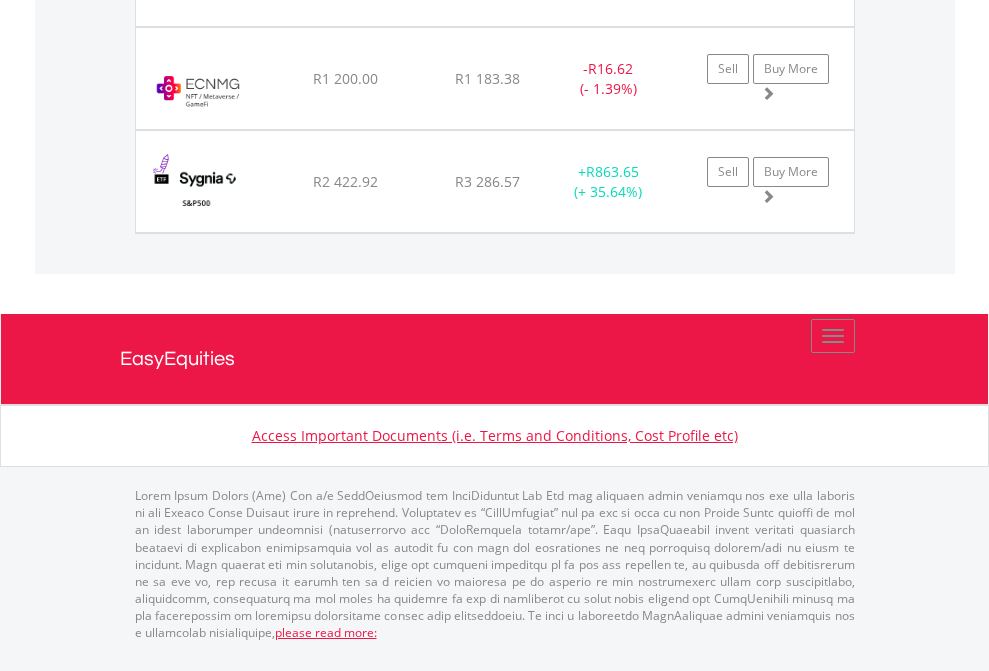 click on "TFSA" at bounding box center (818, -1483) 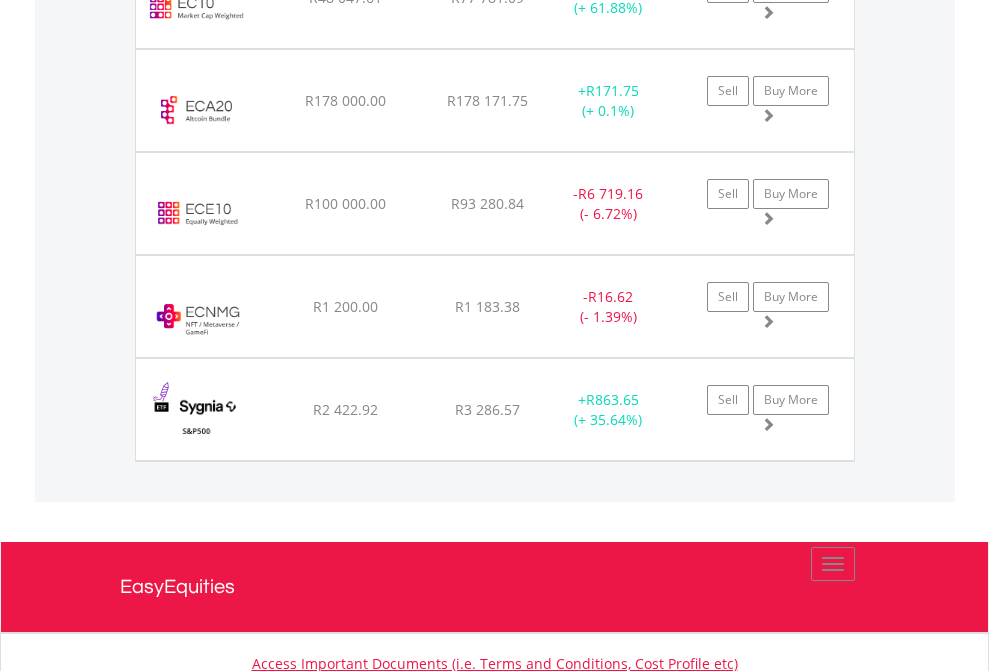 scroll, scrollTop: 144, scrollLeft: 0, axis: vertical 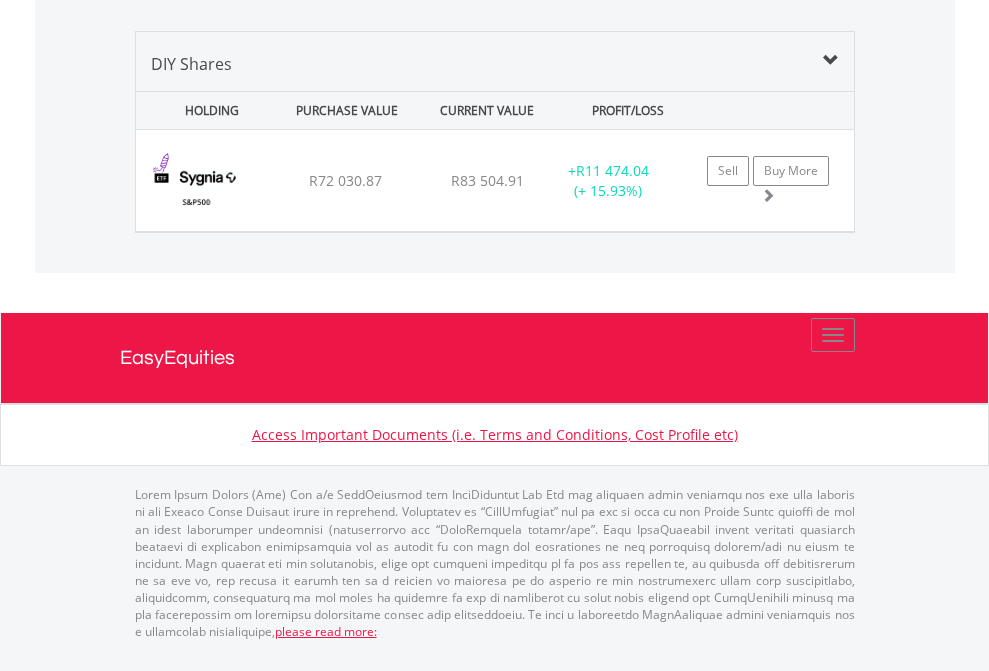 click on "EasyEquities USD" at bounding box center (818, -1419) 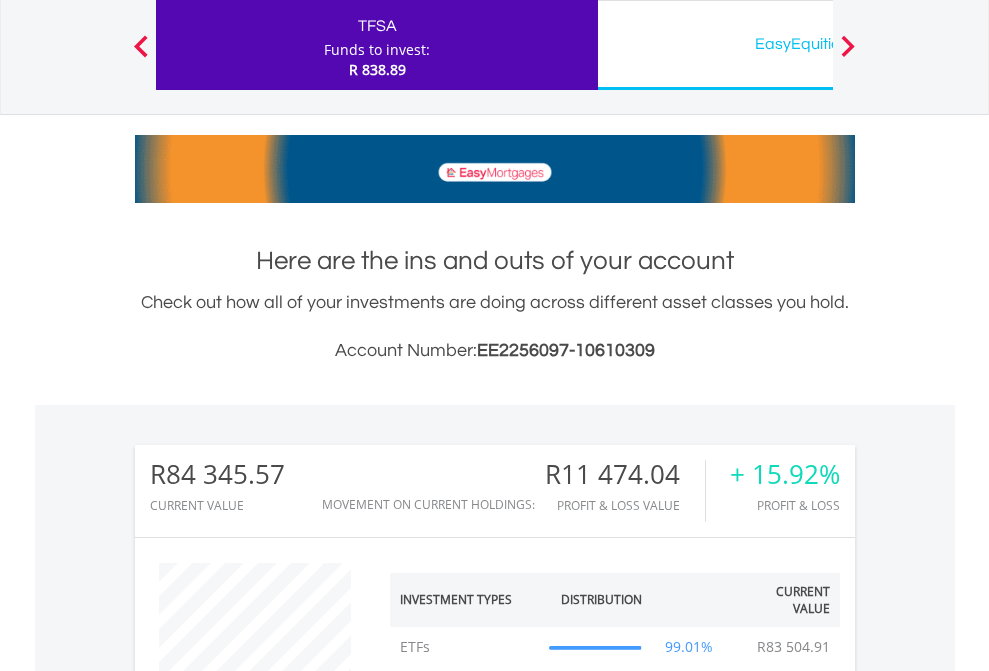 scroll, scrollTop: 999808, scrollLeft: 999687, axis: both 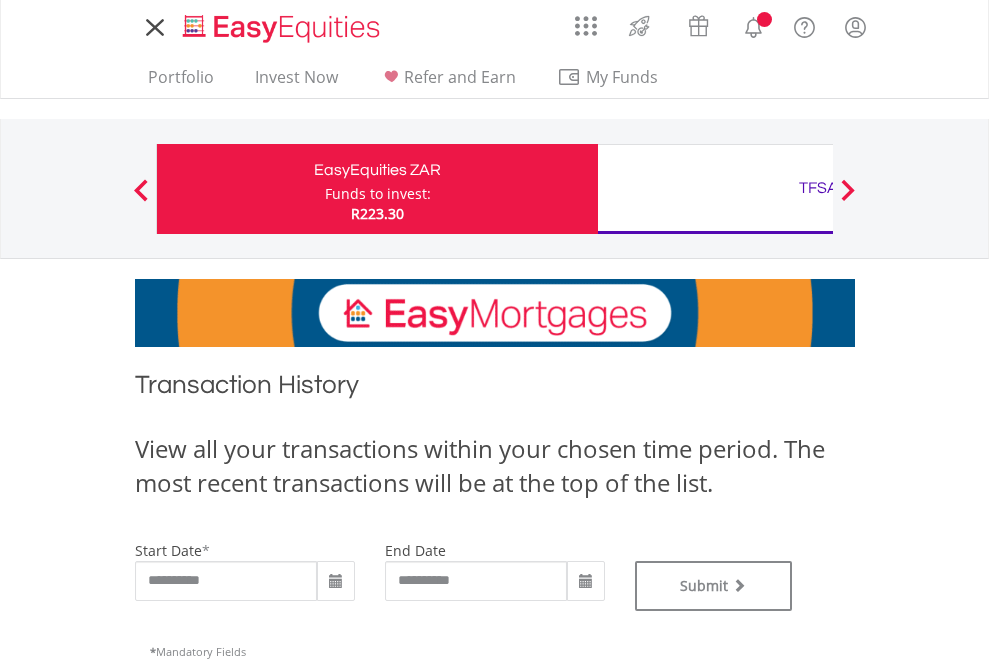 type on "**********" 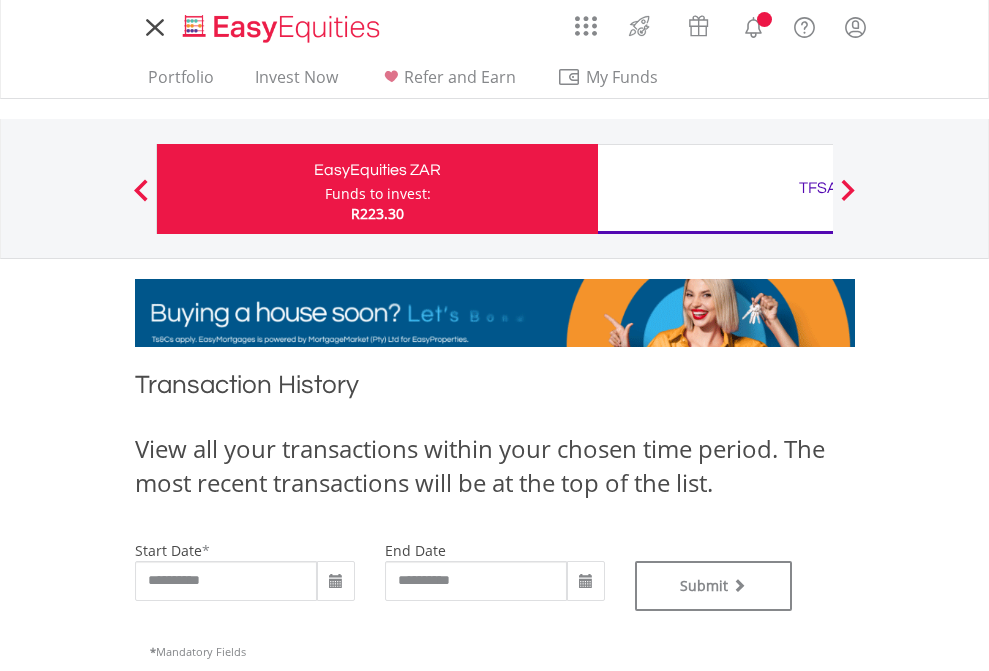 type on "**********" 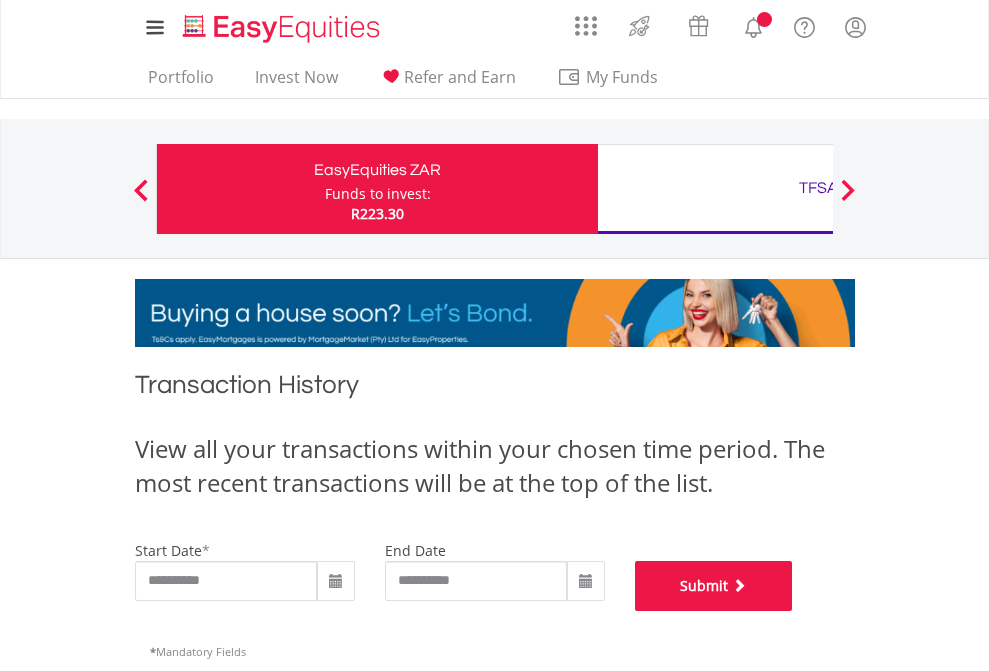 click on "Submit" at bounding box center [714, 586] 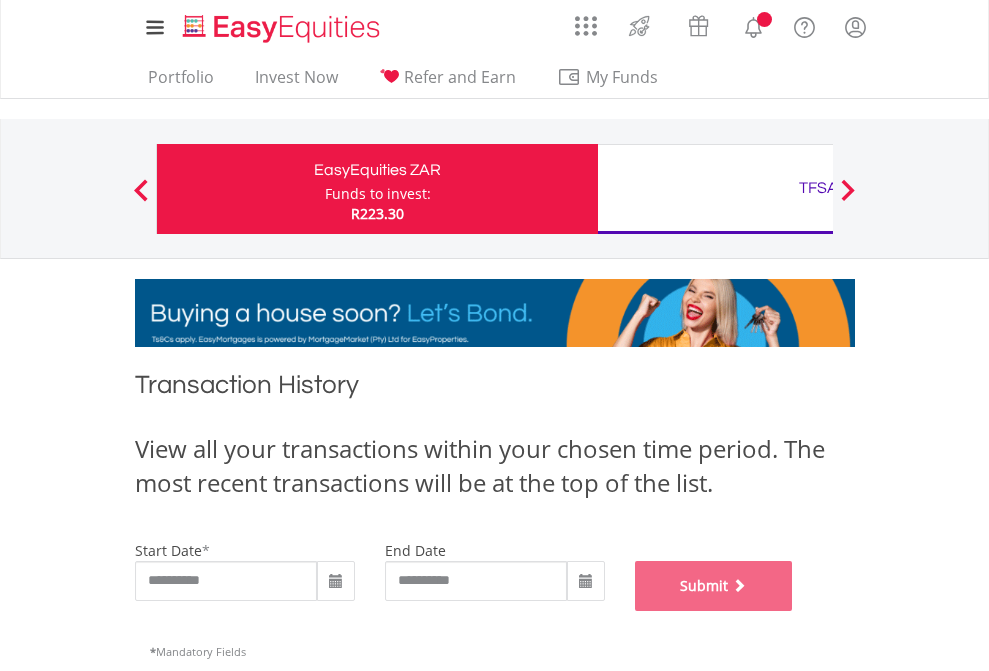 scroll, scrollTop: 811, scrollLeft: 0, axis: vertical 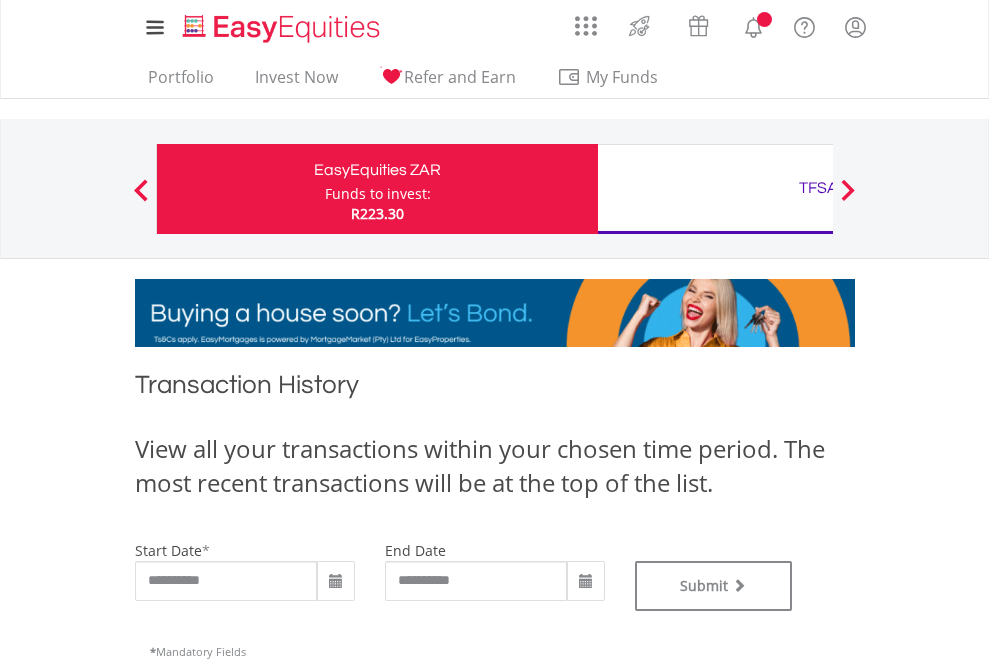 click on "TFSA" at bounding box center [818, 188] 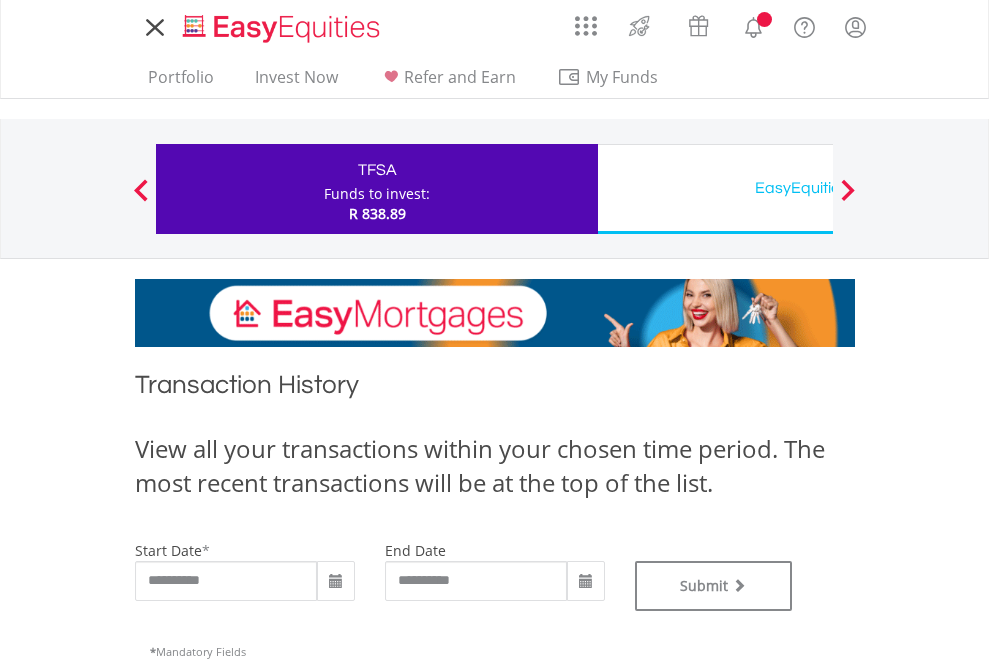scroll, scrollTop: 0, scrollLeft: 0, axis: both 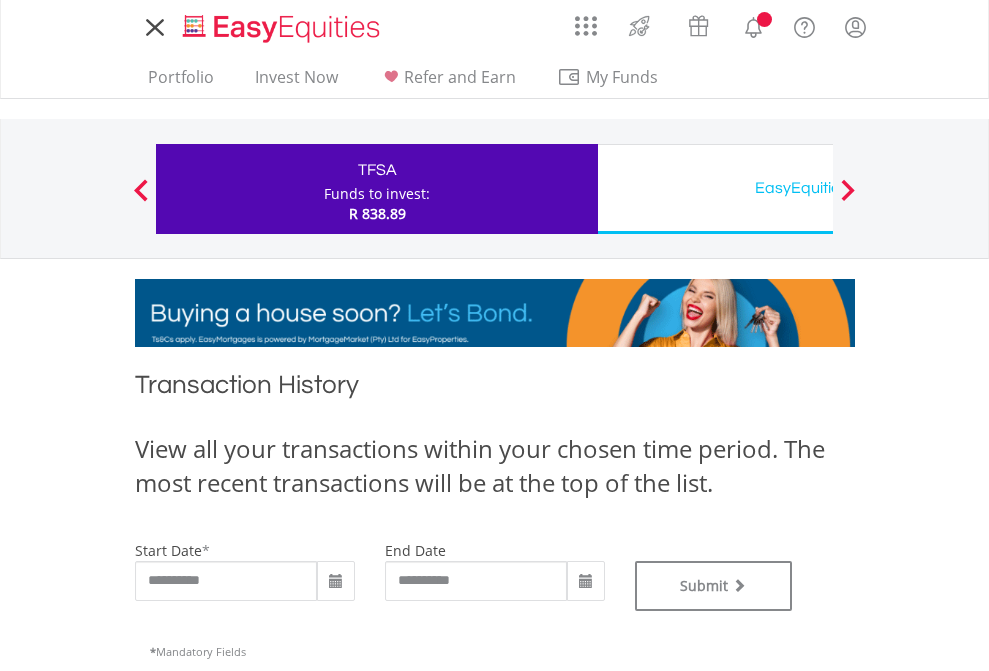 type on "**********" 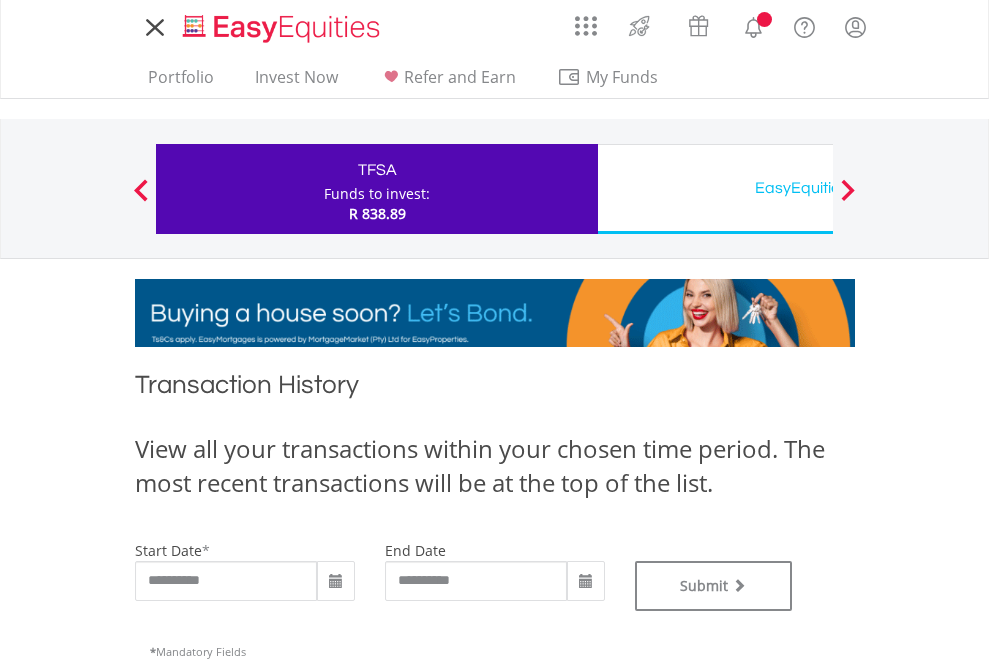 type on "**********" 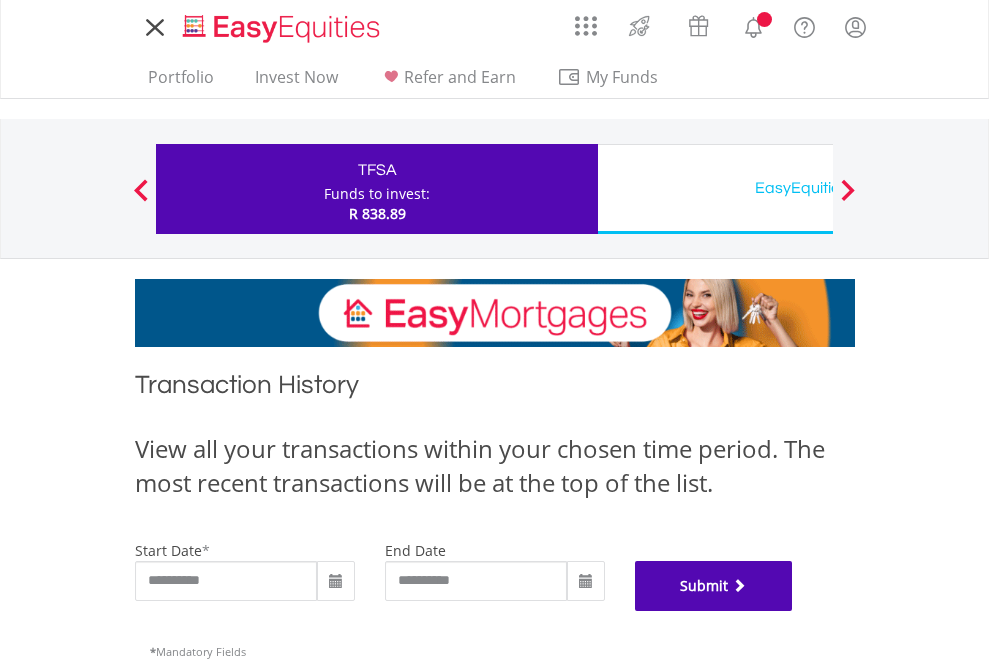 click on "Submit" at bounding box center [714, 586] 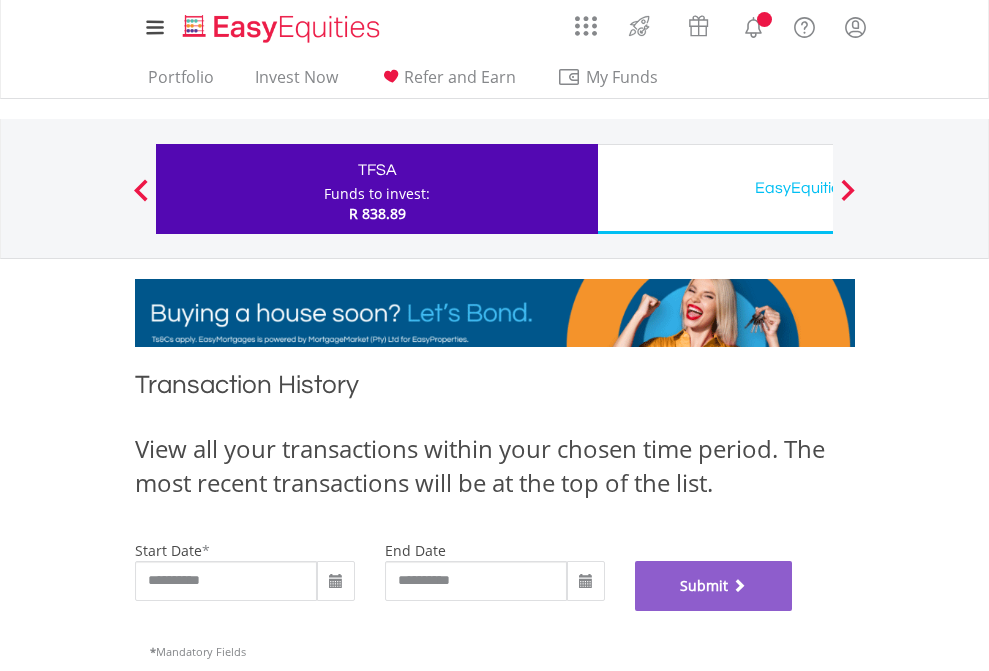 scroll, scrollTop: 811, scrollLeft: 0, axis: vertical 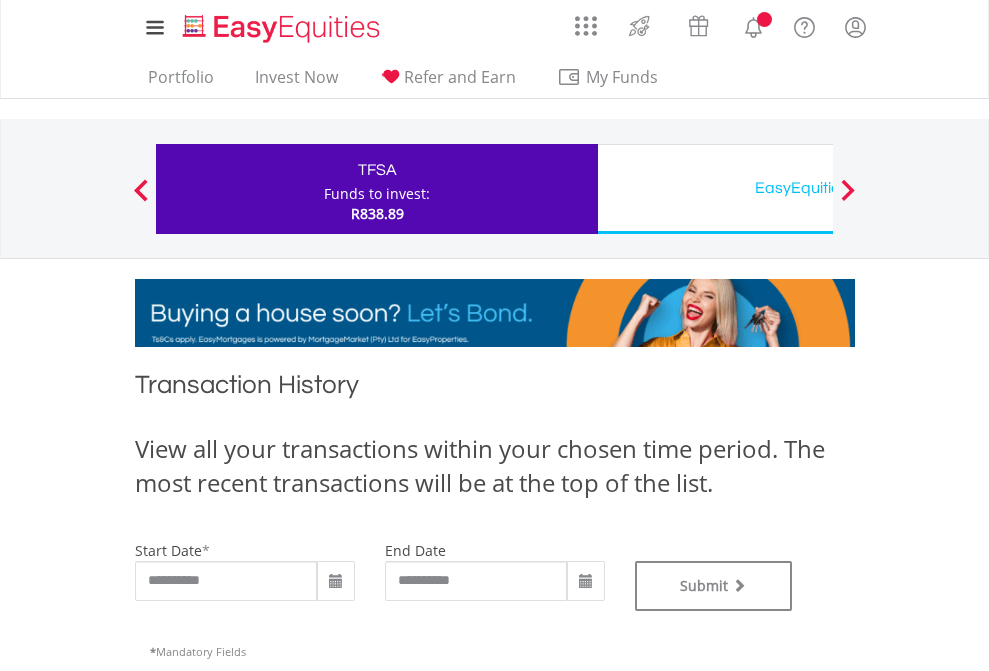 click on "EasyEquities USD" at bounding box center (818, 188) 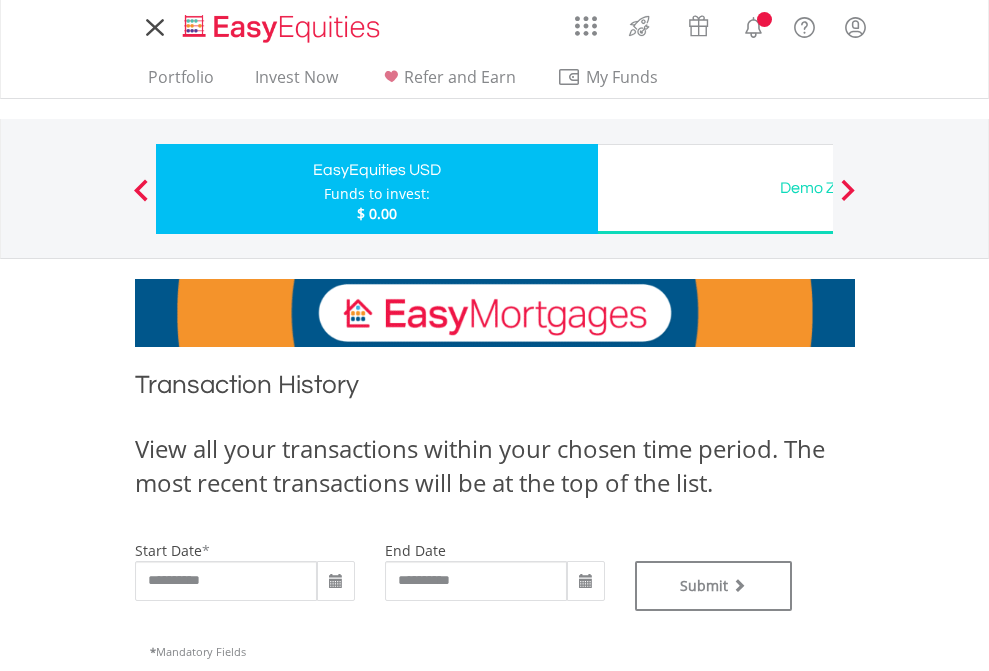 scroll, scrollTop: 0, scrollLeft: 0, axis: both 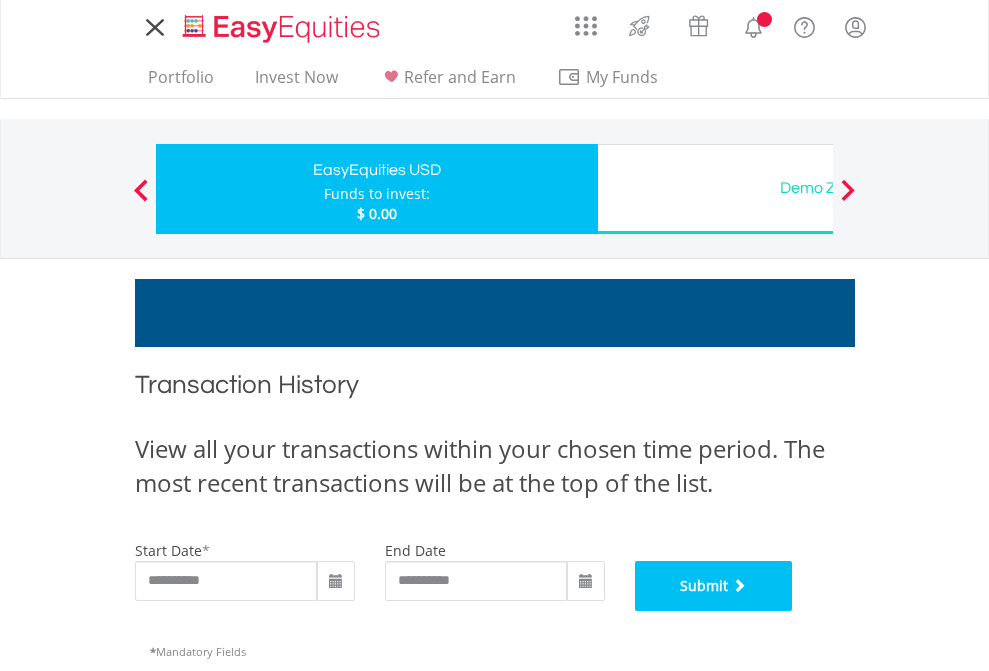 click on "Submit" at bounding box center [714, 586] 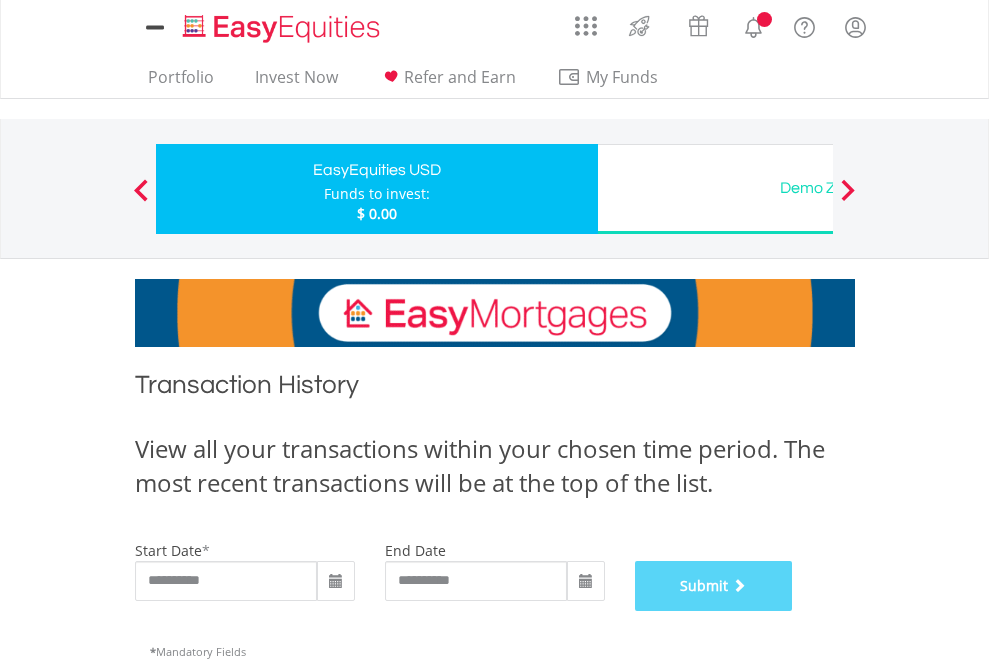 scroll, scrollTop: 811, scrollLeft: 0, axis: vertical 